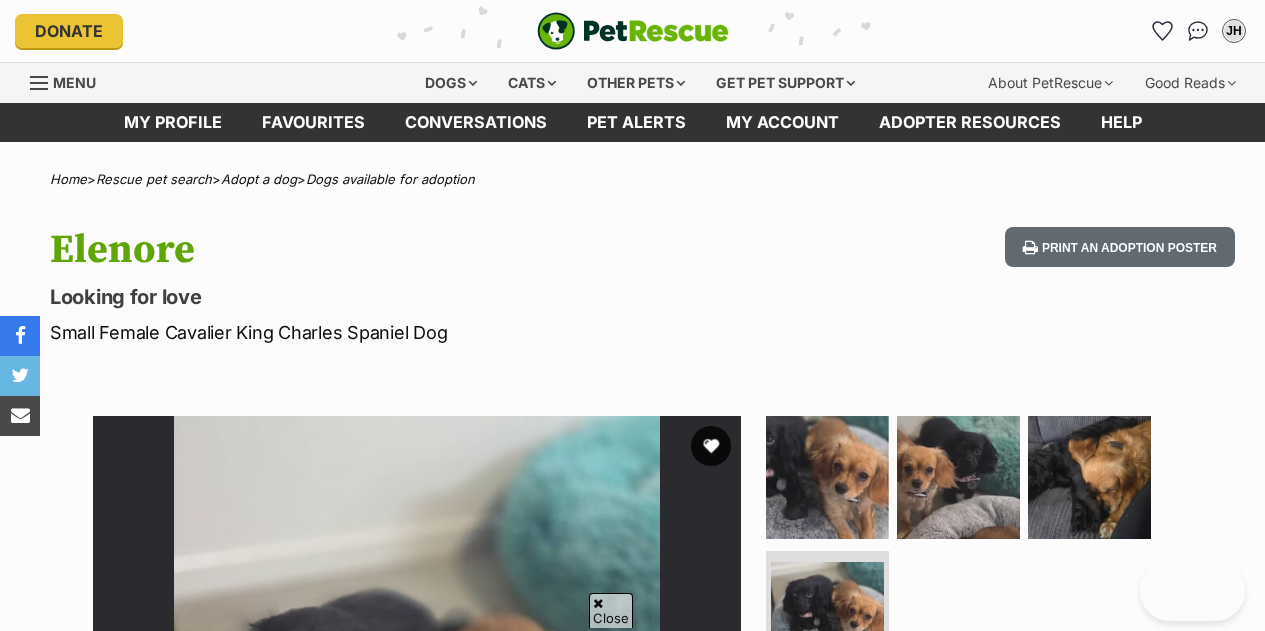 scroll, scrollTop: 1616, scrollLeft: 0, axis: vertical 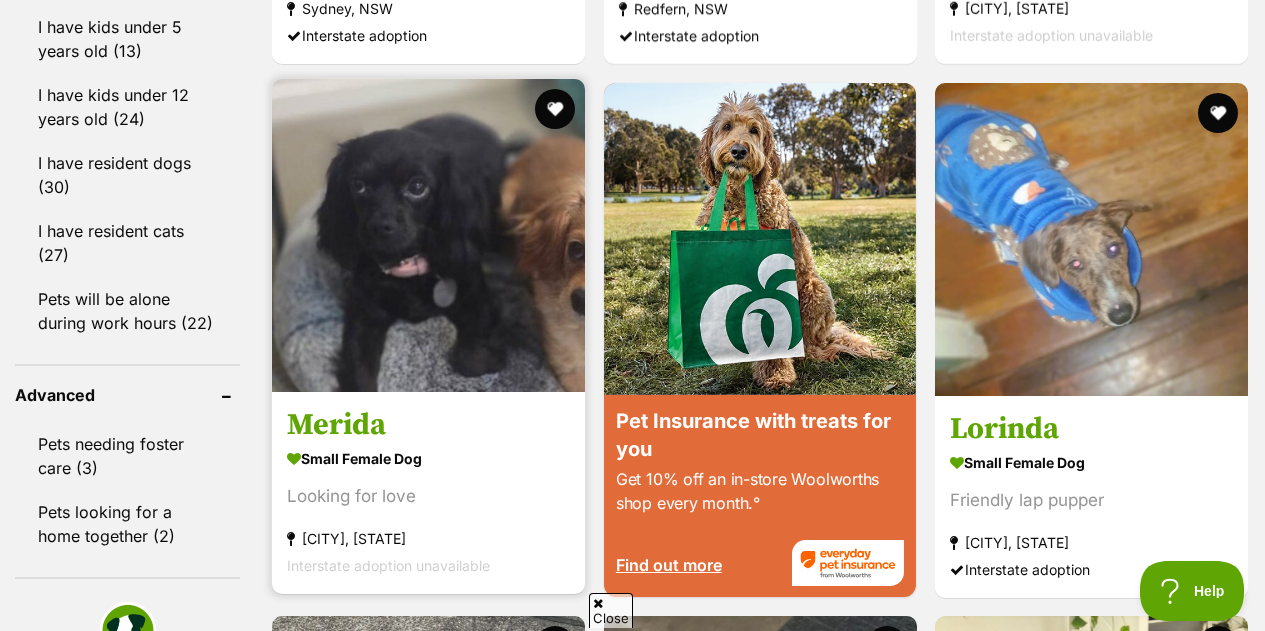 click at bounding box center (428, 235) 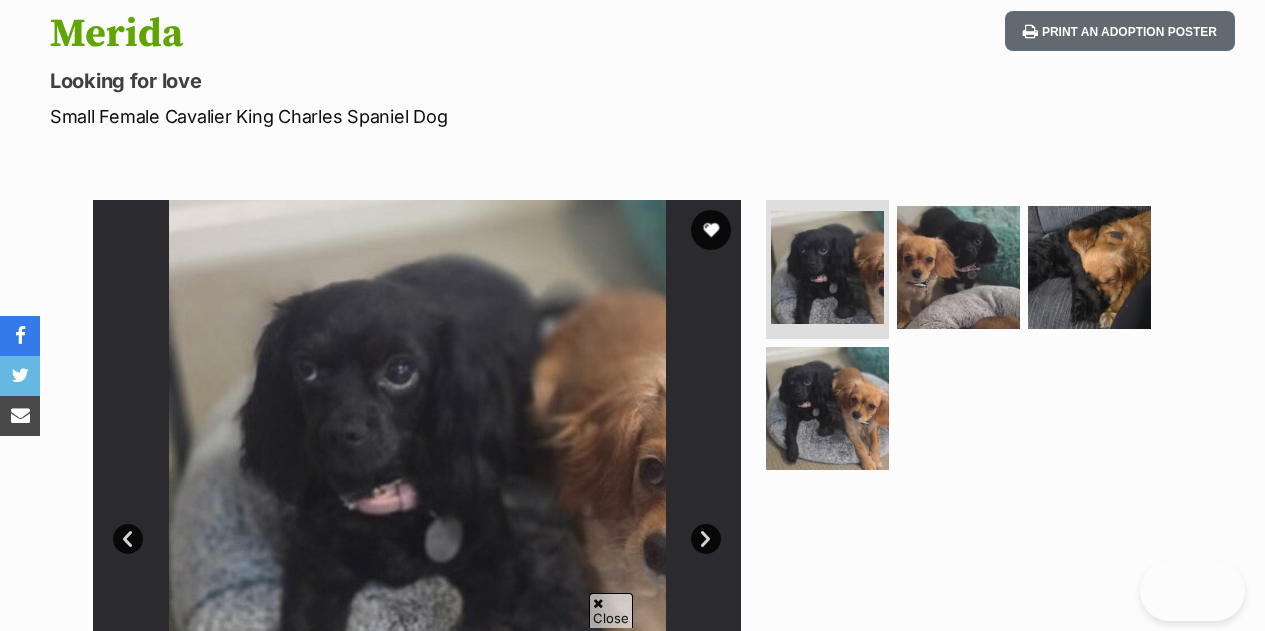 scroll, scrollTop: 464, scrollLeft: 0, axis: vertical 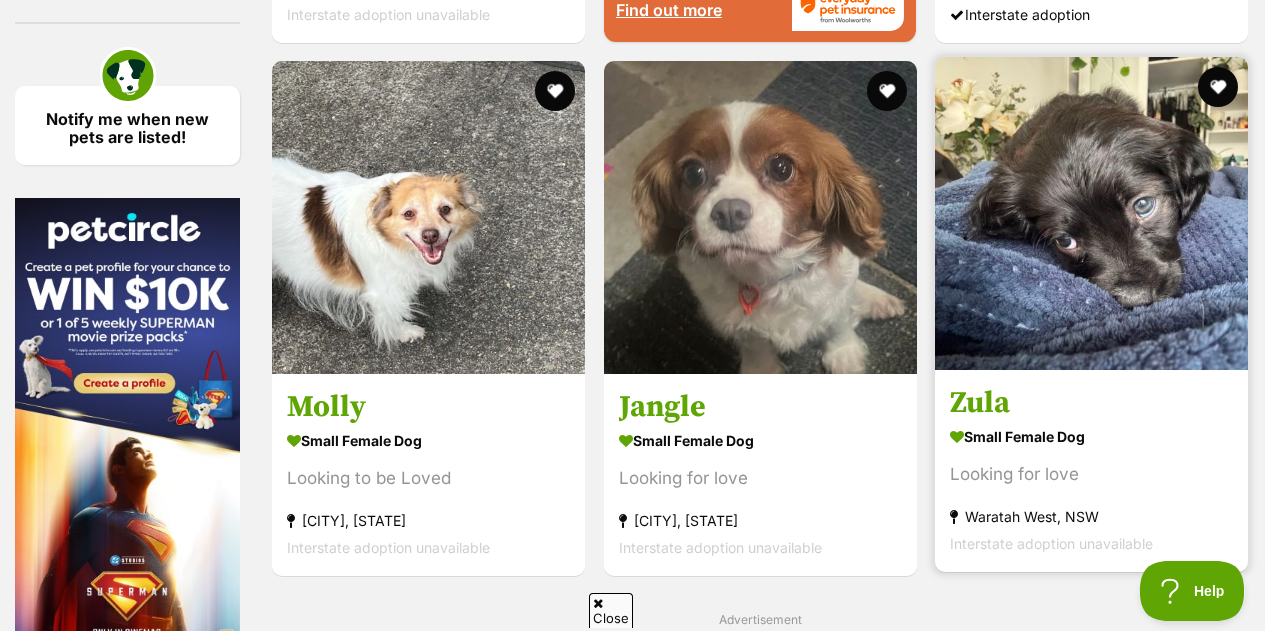 click at bounding box center (1091, 213) 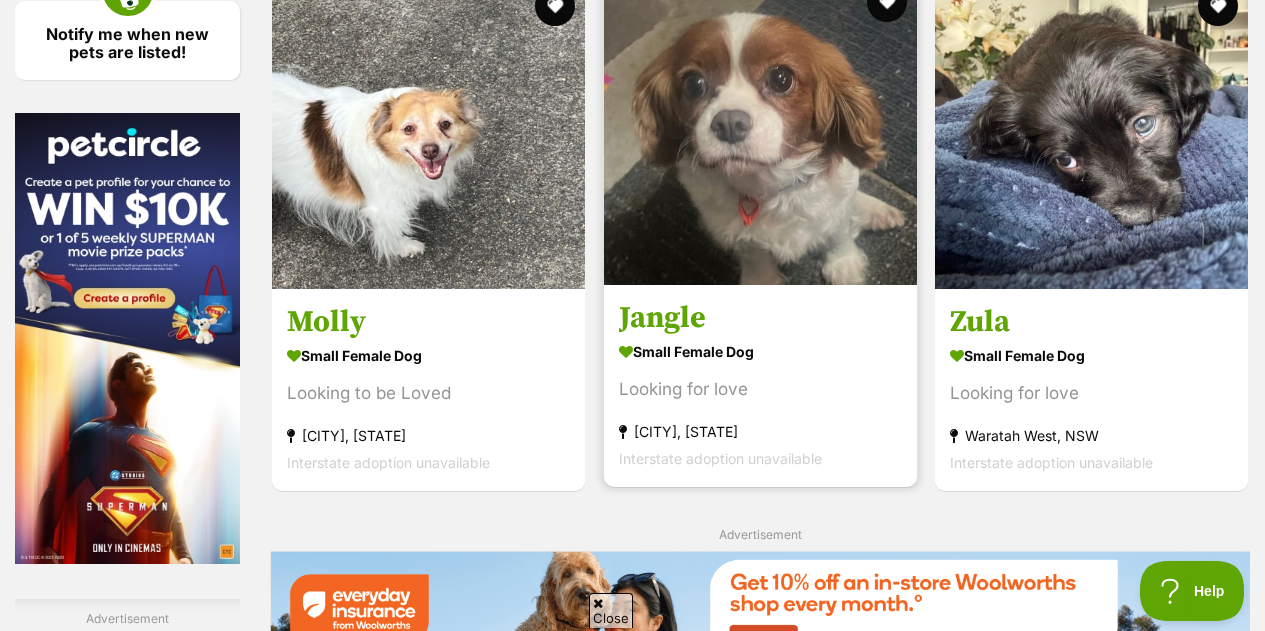scroll, scrollTop: 3088, scrollLeft: 0, axis: vertical 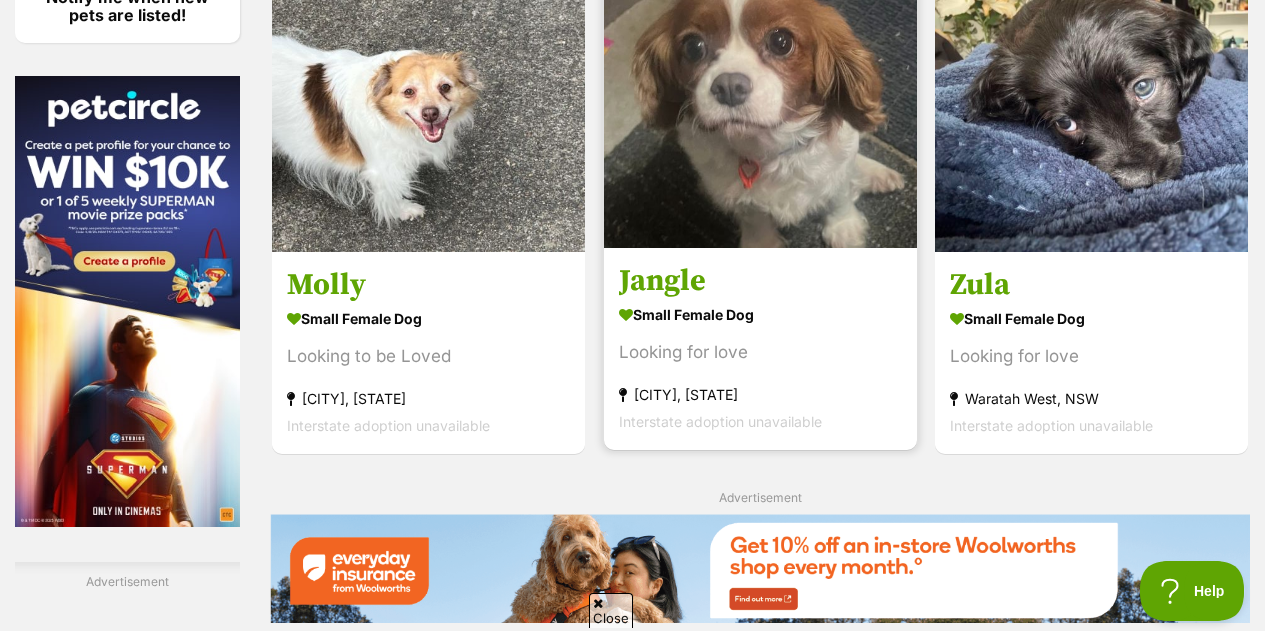 click at bounding box center [760, 91] 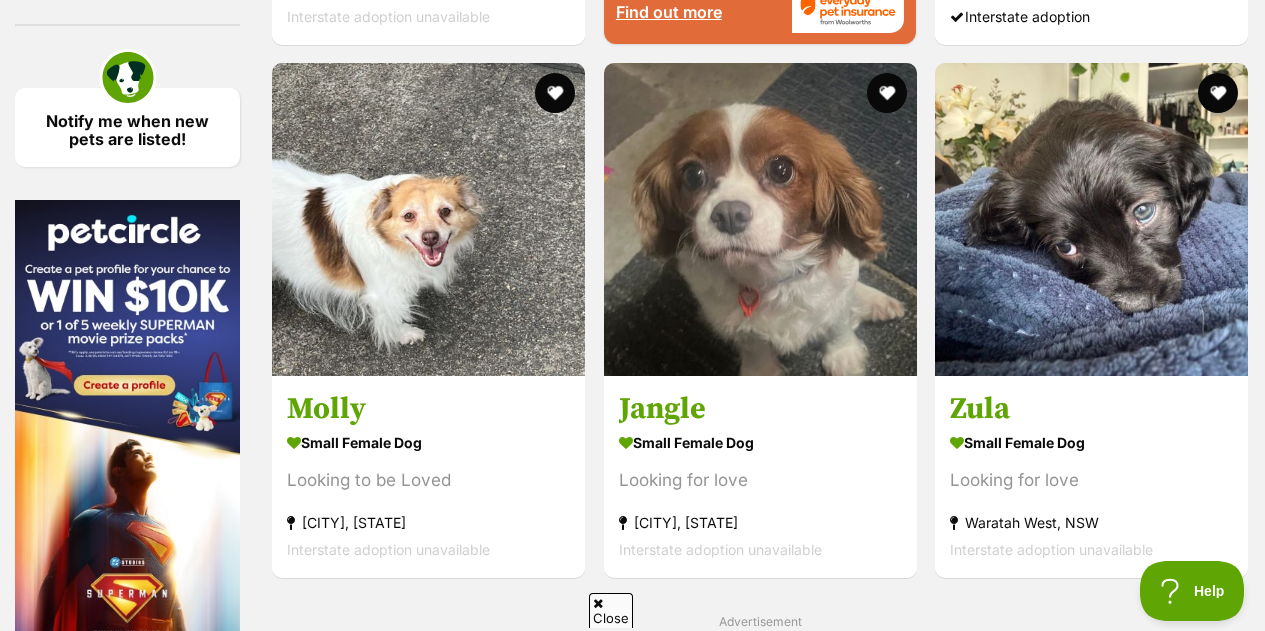 scroll, scrollTop: 2965, scrollLeft: 0, axis: vertical 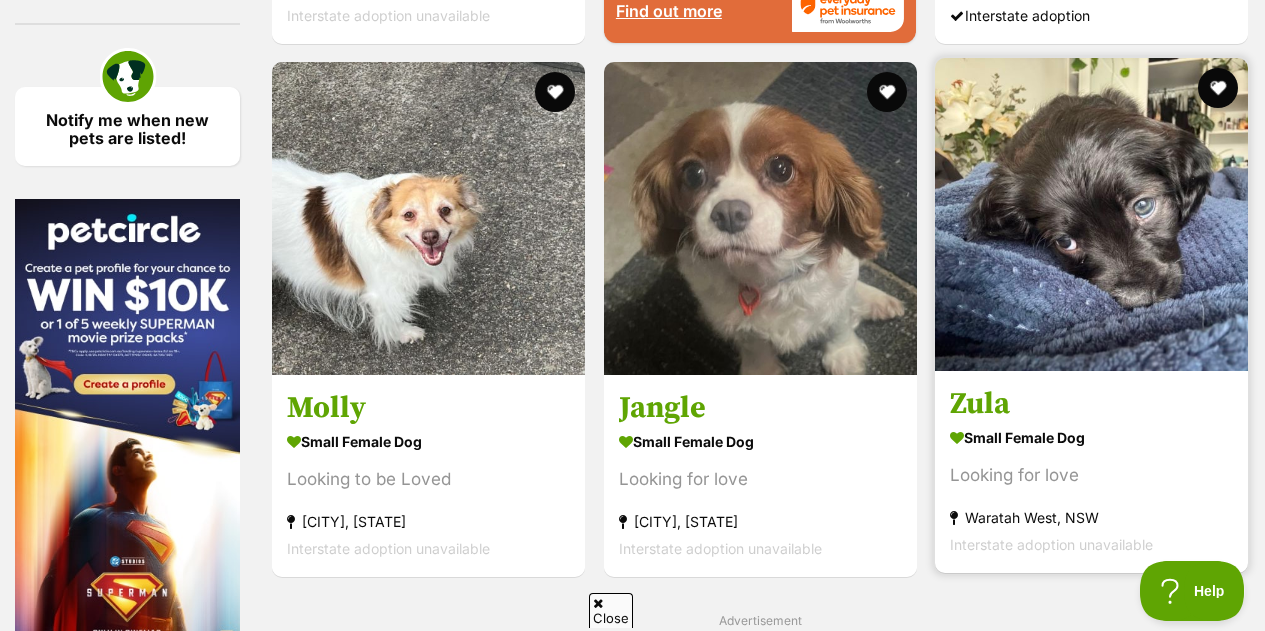 click at bounding box center [1091, 214] 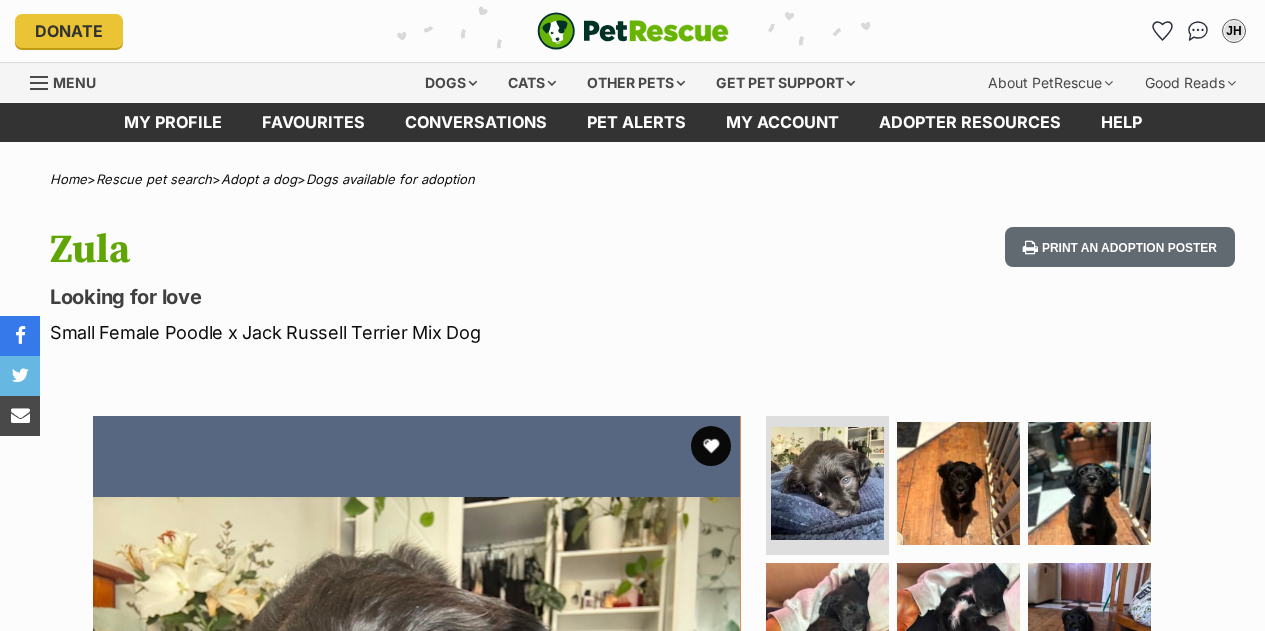 scroll, scrollTop: 0, scrollLeft: 0, axis: both 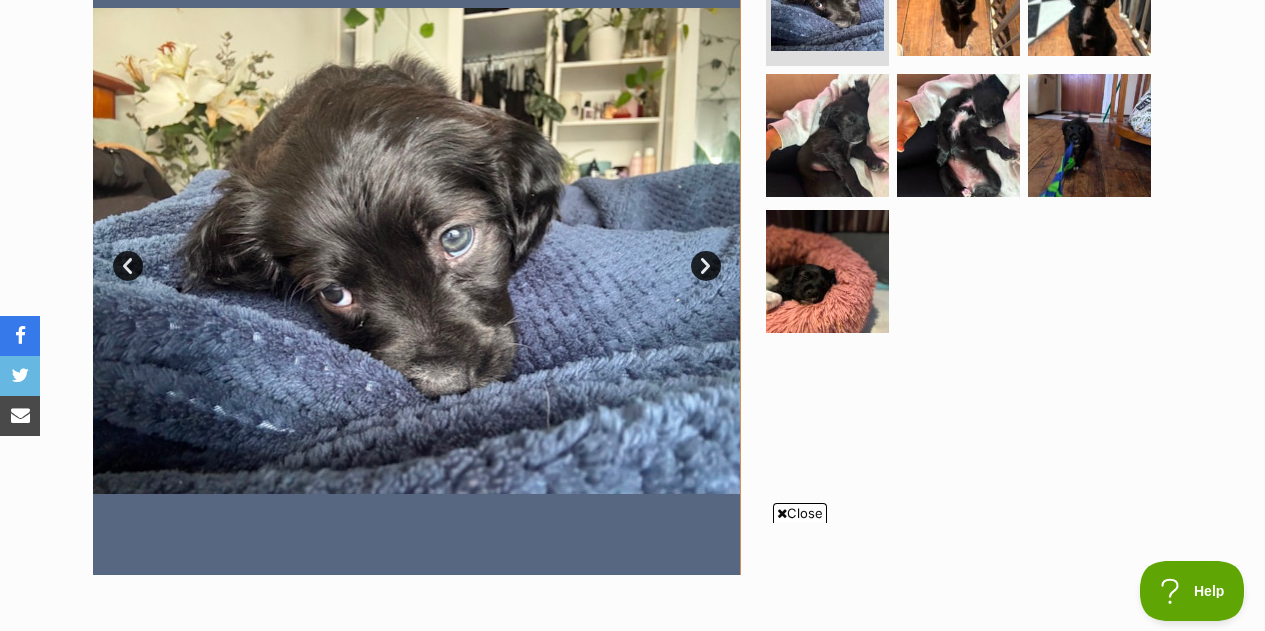 click on "Next" at bounding box center [706, 266] 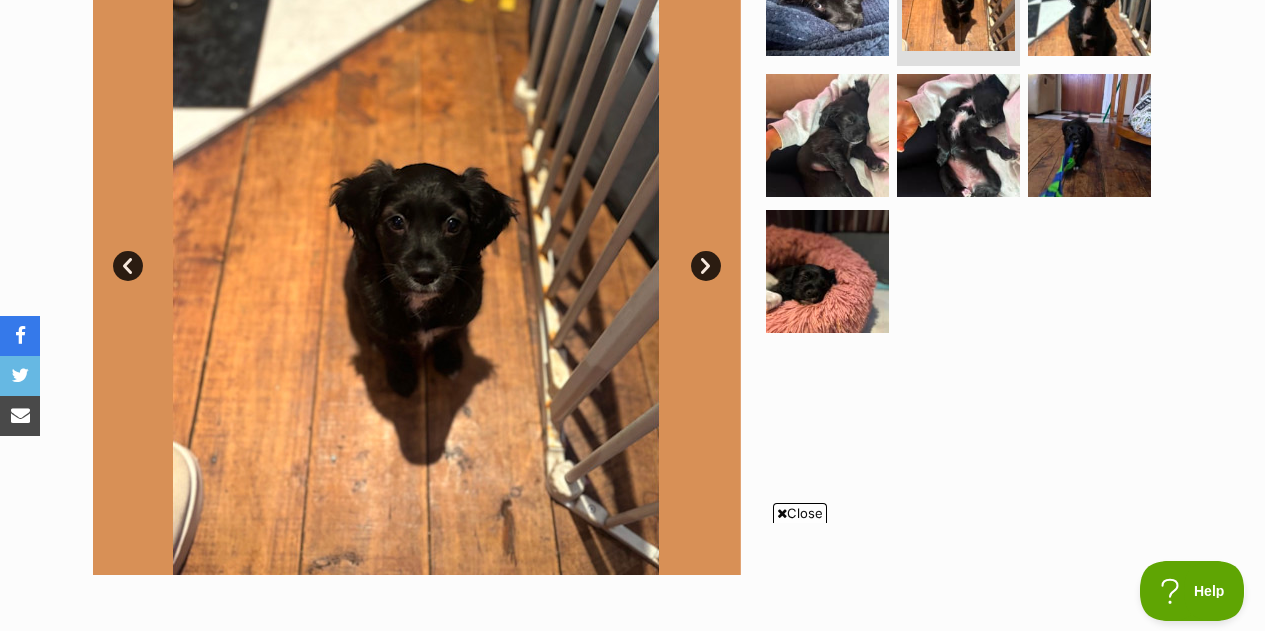 click on "Next" at bounding box center [706, 266] 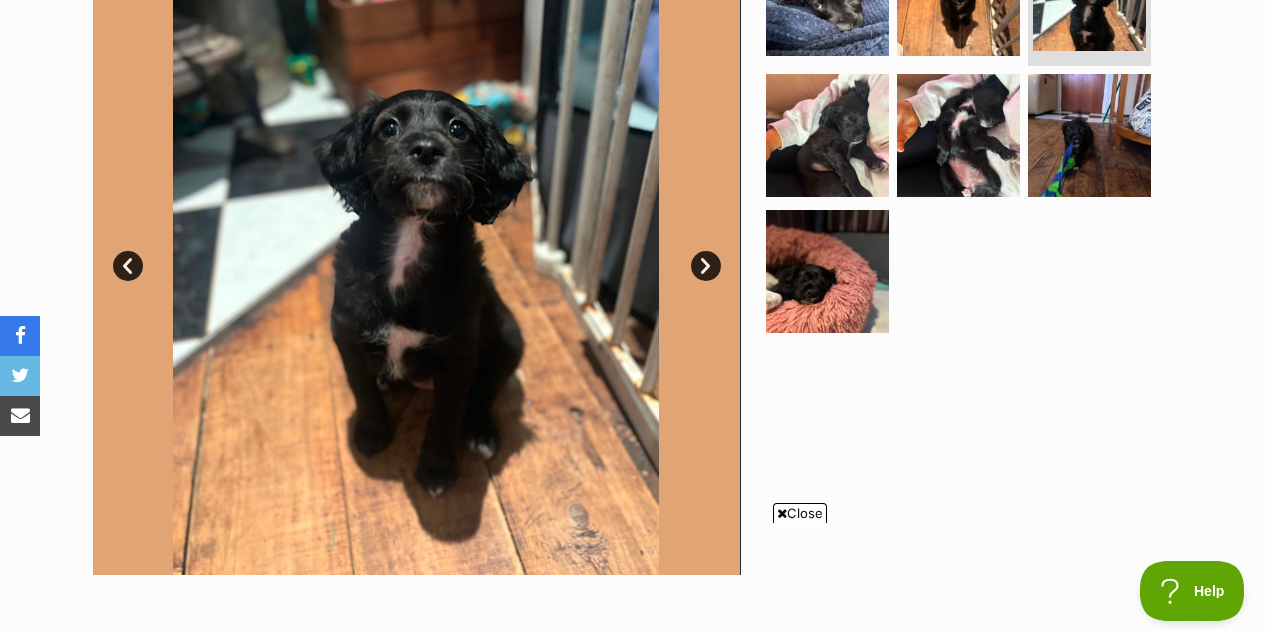 click on "Next" at bounding box center [706, 266] 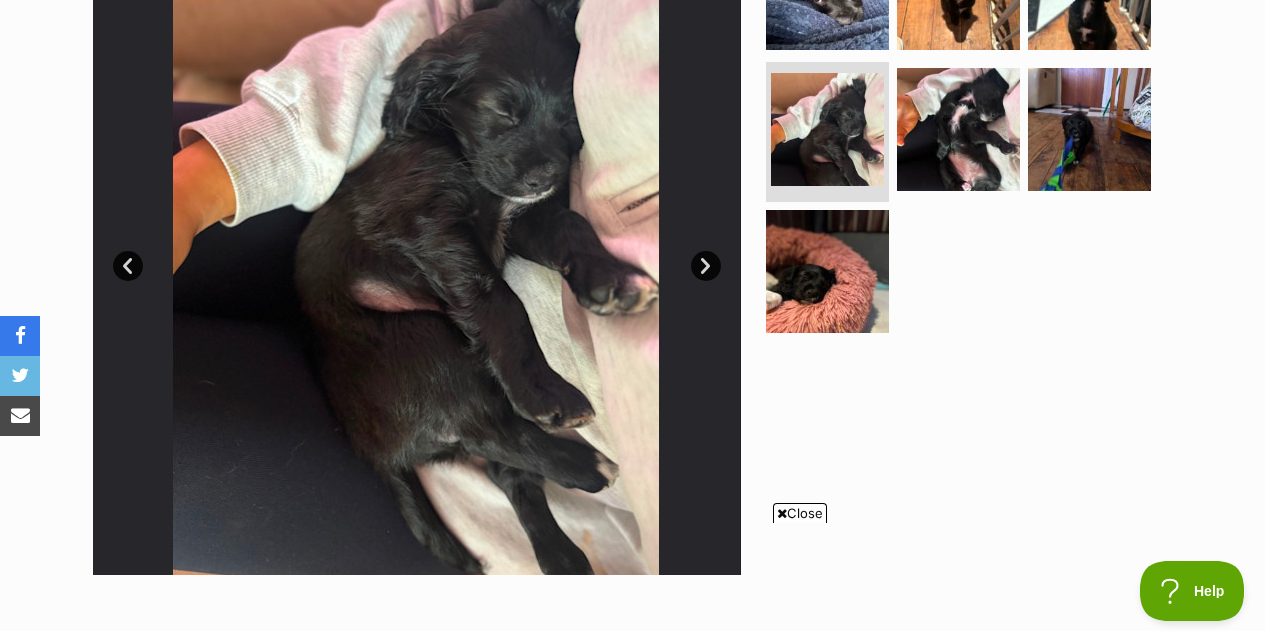 click on "Next" at bounding box center [706, 266] 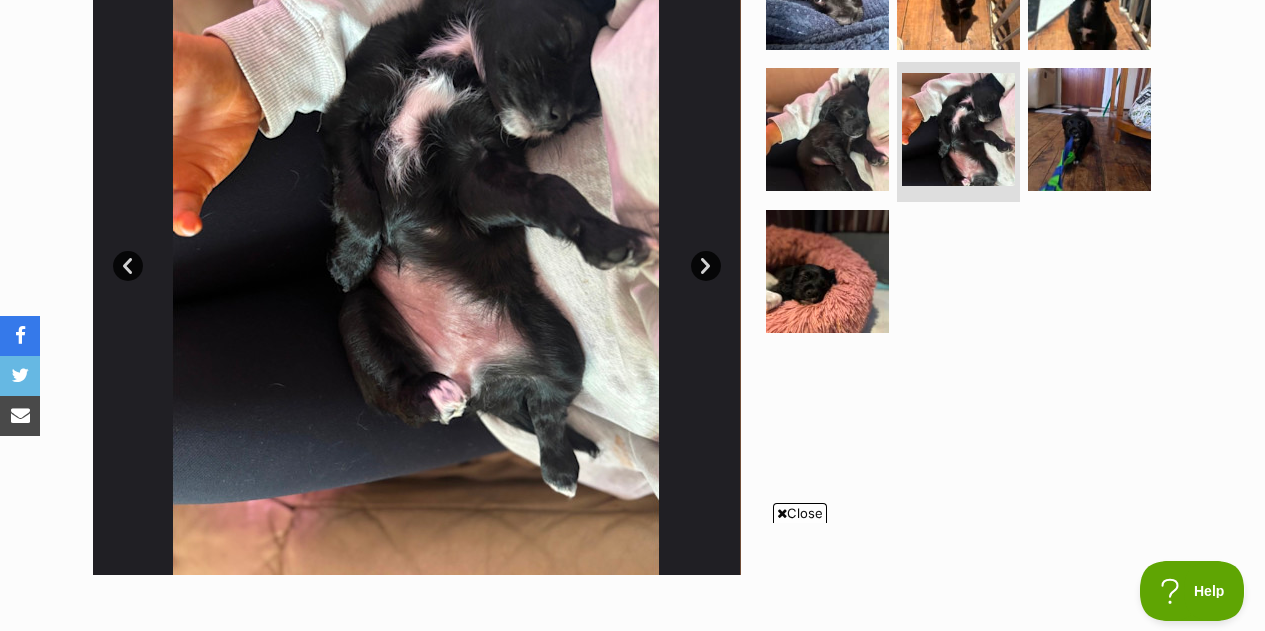 click on "Next" at bounding box center (706, 266) 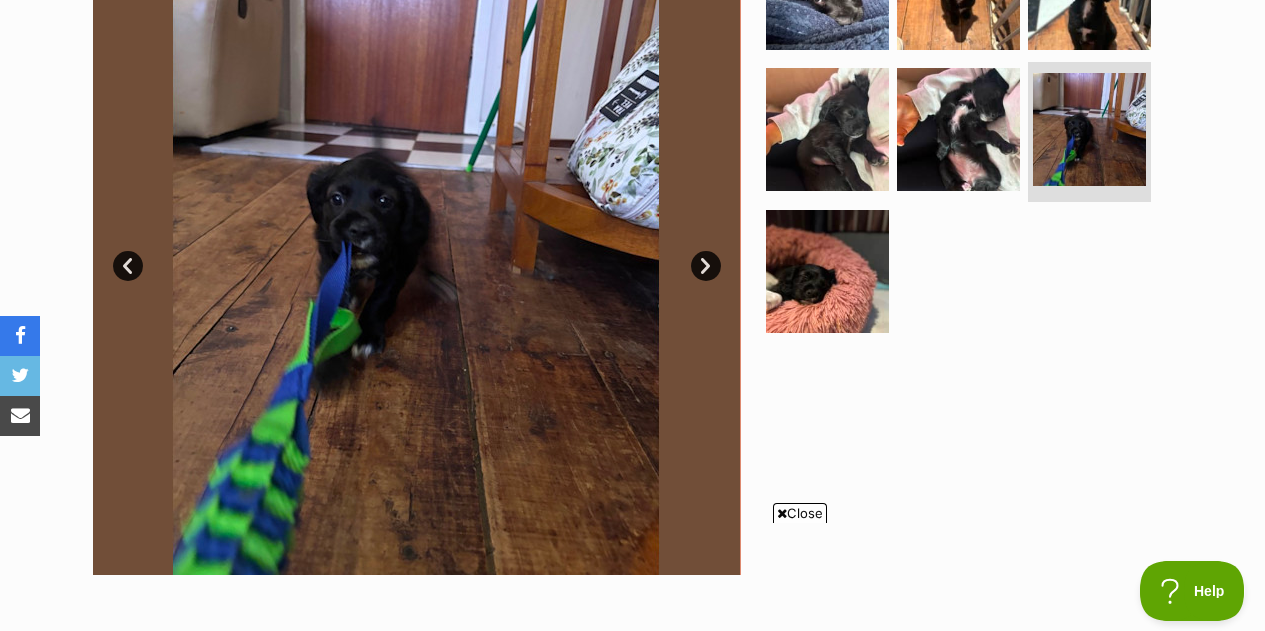 click on "Next" at bounding box center (706, 266) 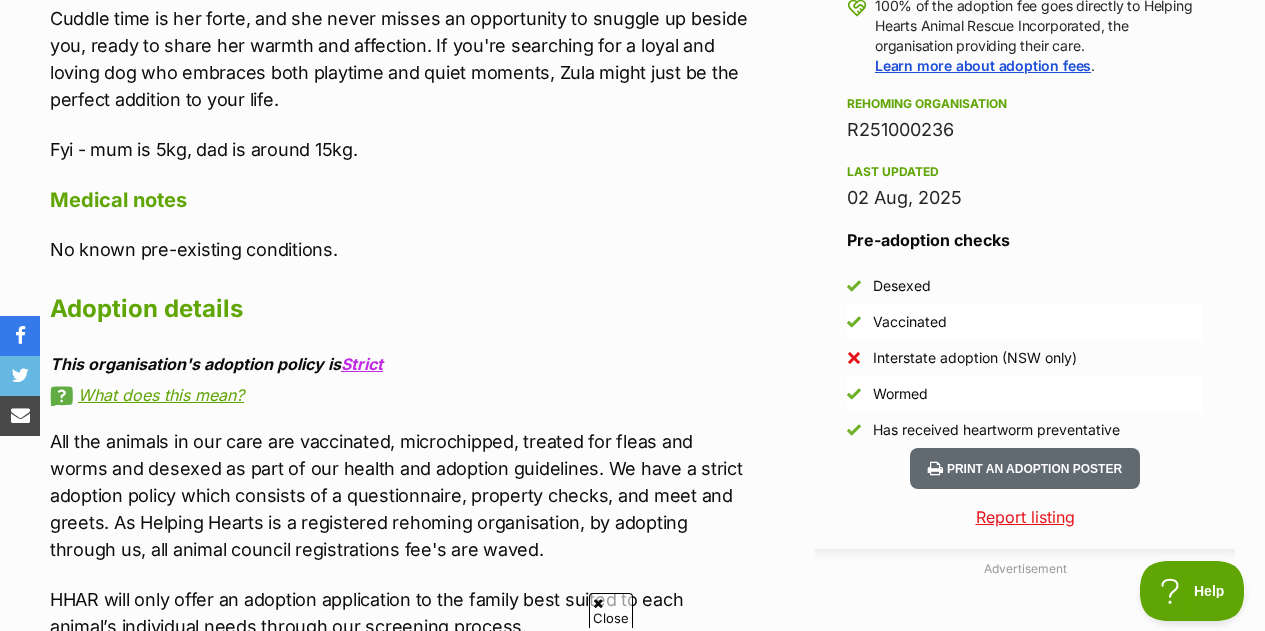 scroll, scrollTop: 1562, scrollLeft: 0, axis: vertical 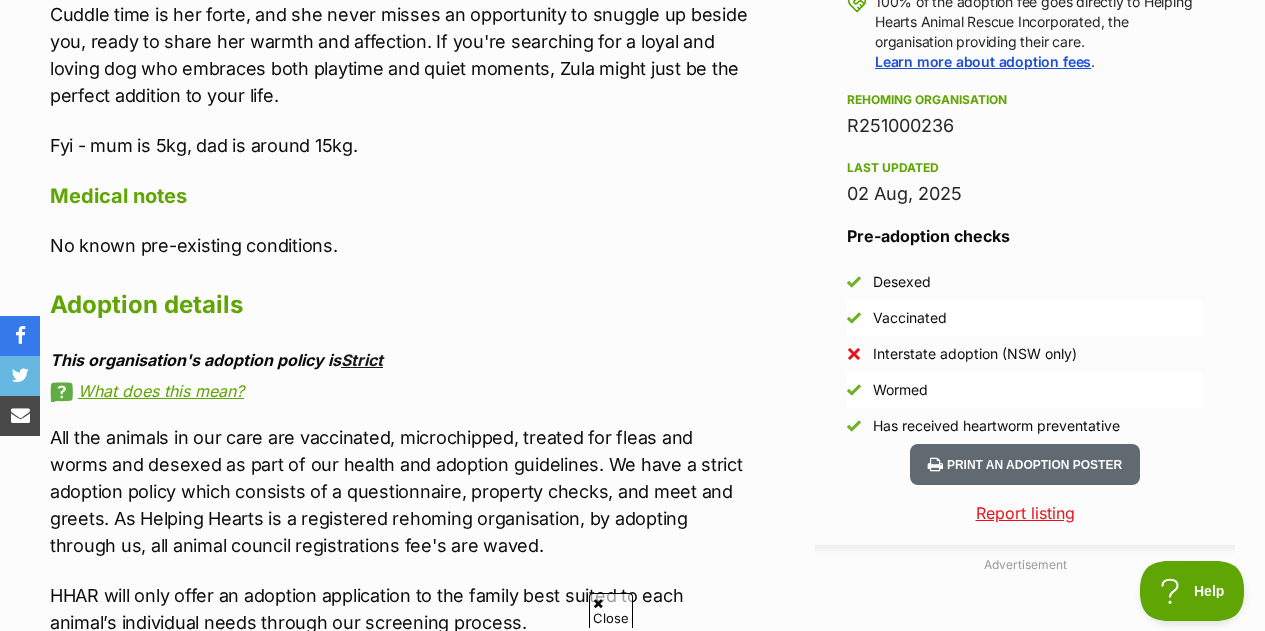click on "Strict" at bounding box center [362, 360] 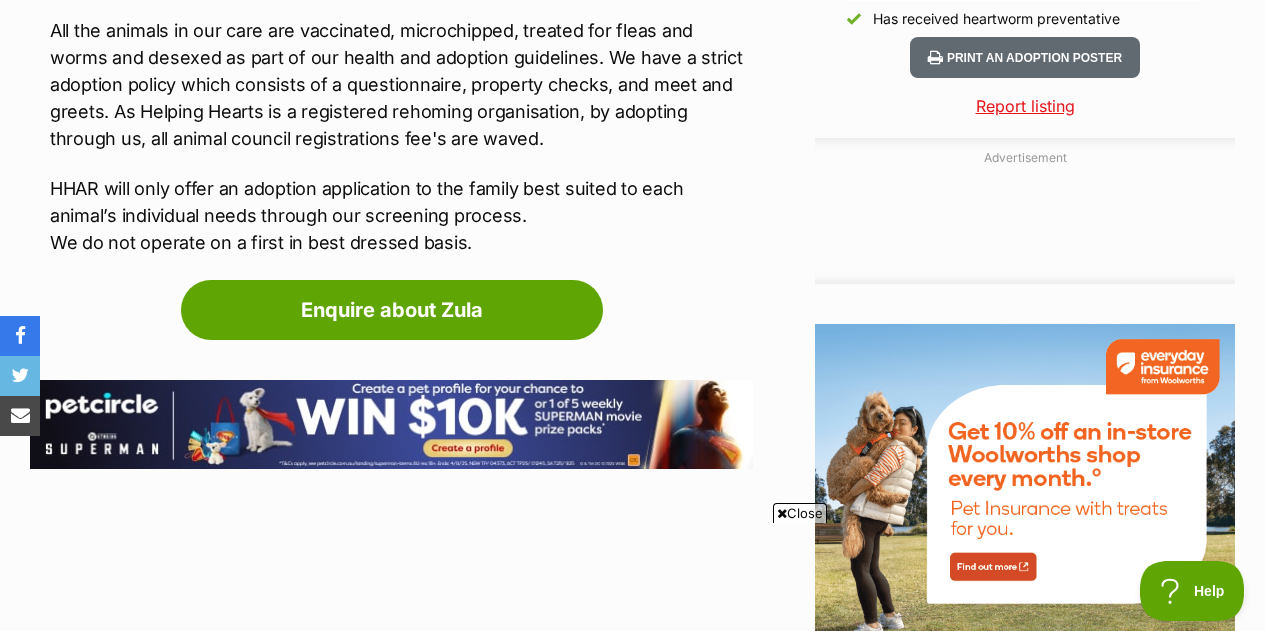 scroll, scrollTop: 1972, scrollLeft: 0, axis: vertical 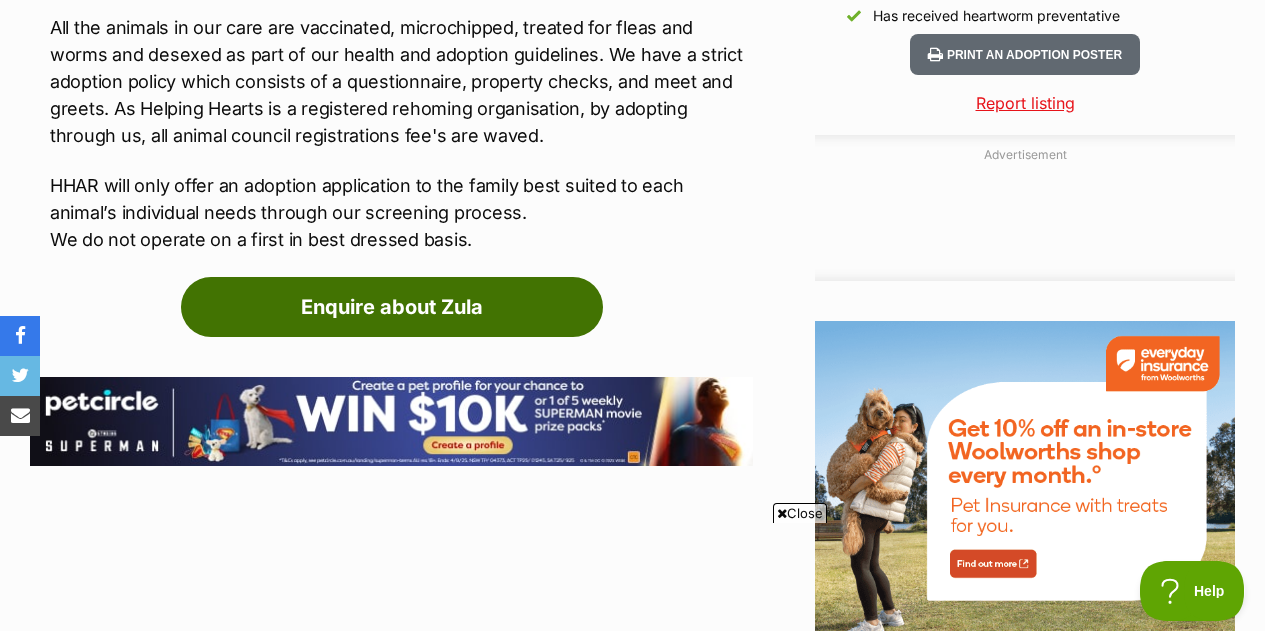 click on "Enquire about Zula" at bounding box center [392, 307] 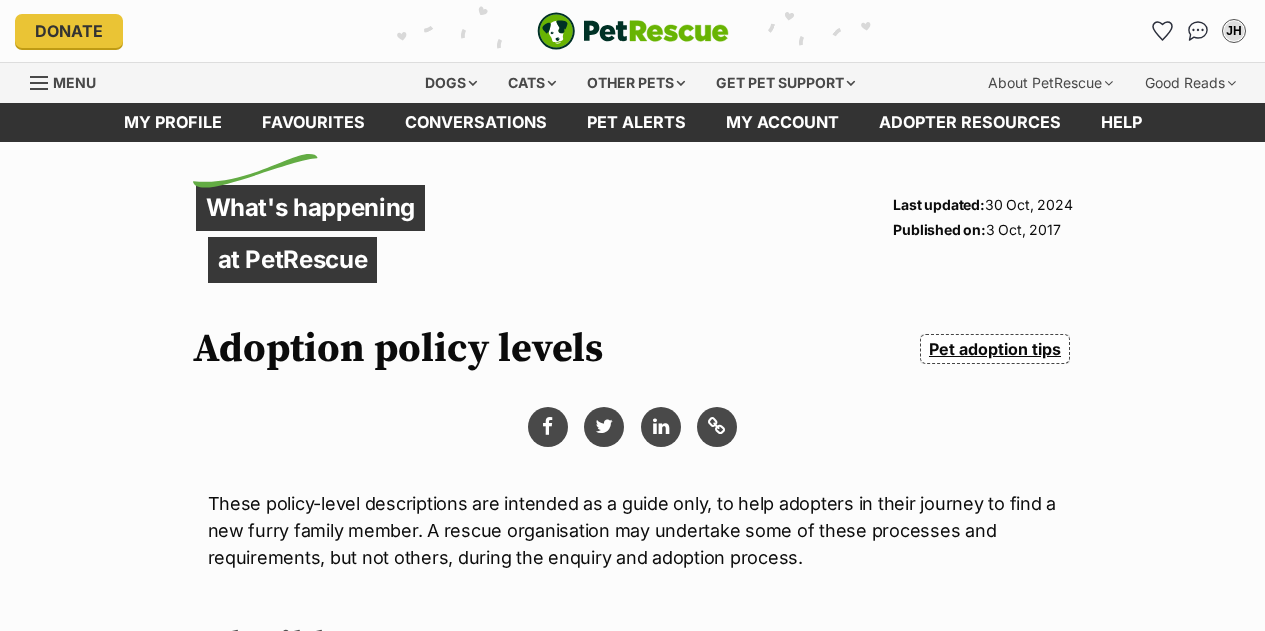 scroll, scrollTop: 0, scrollLeft: 0, axis: both 